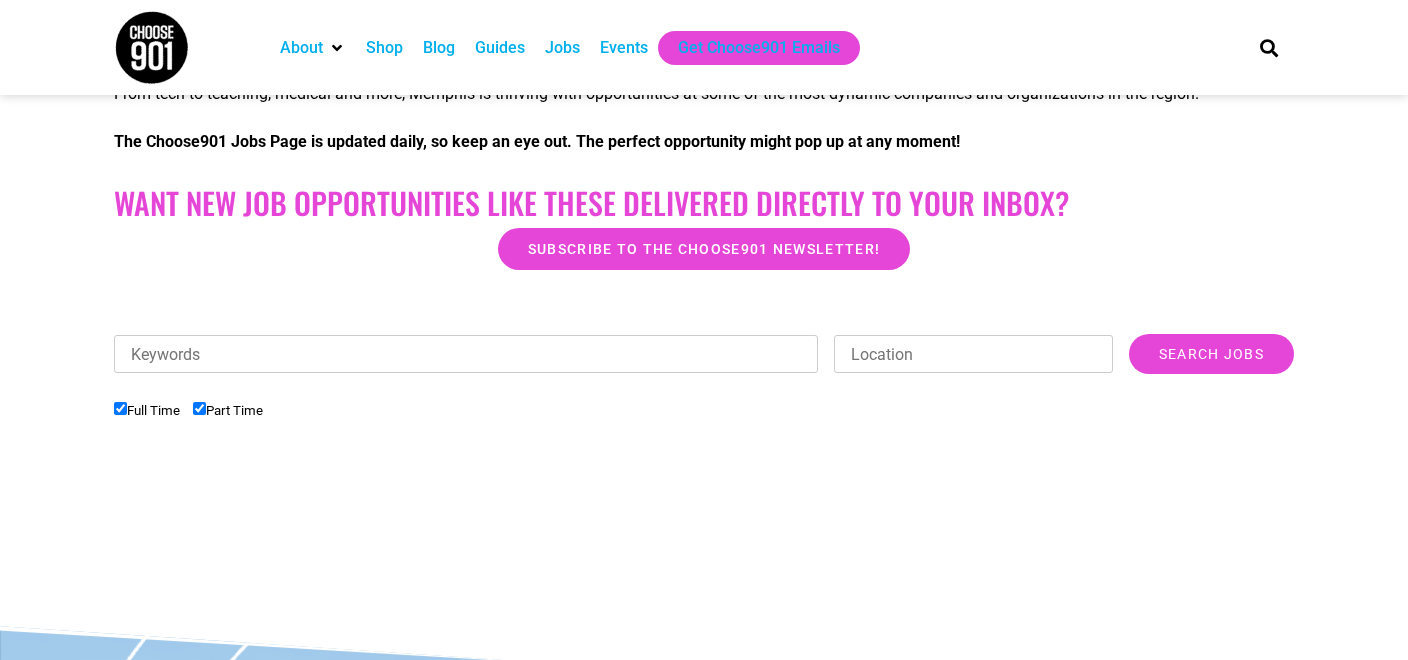 scroll, scrollTop: 0, scrollLeft: 0, axis: both 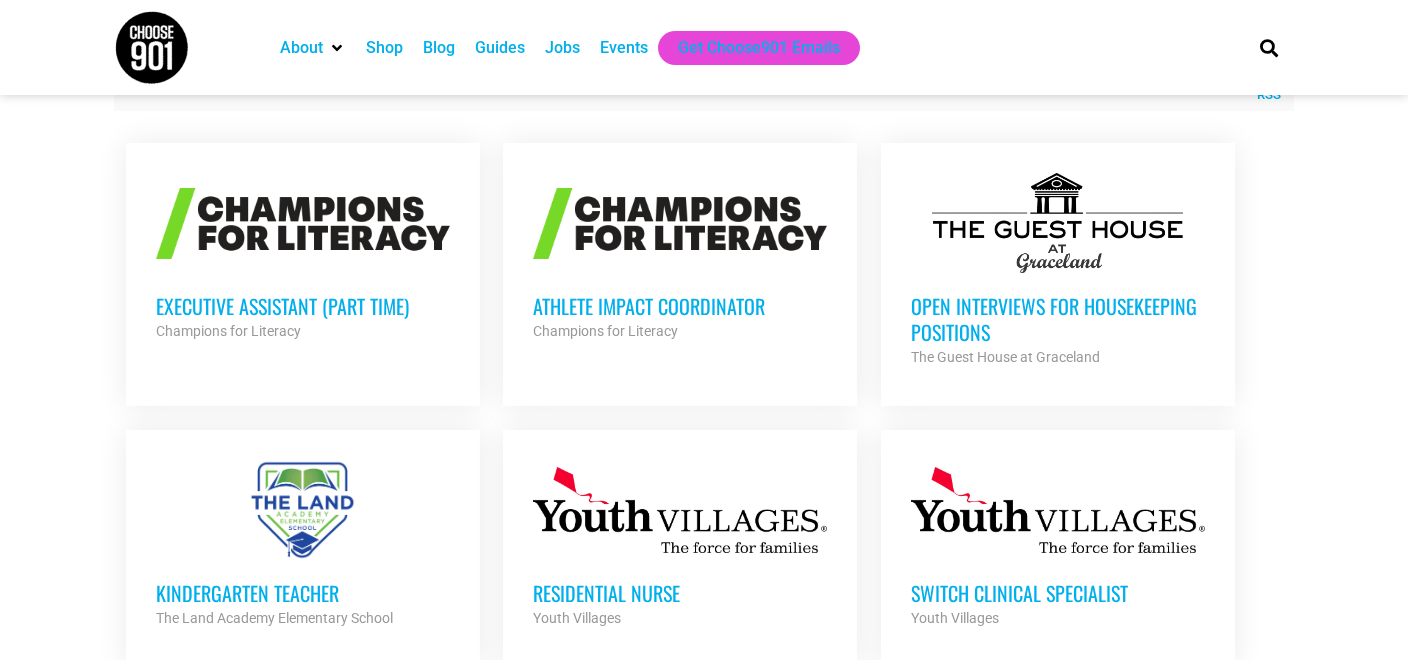 drag, startPoint x: 869, startPoint y: 460, endPoint x: 1209, endPoint y: 541, distance: 349.51538 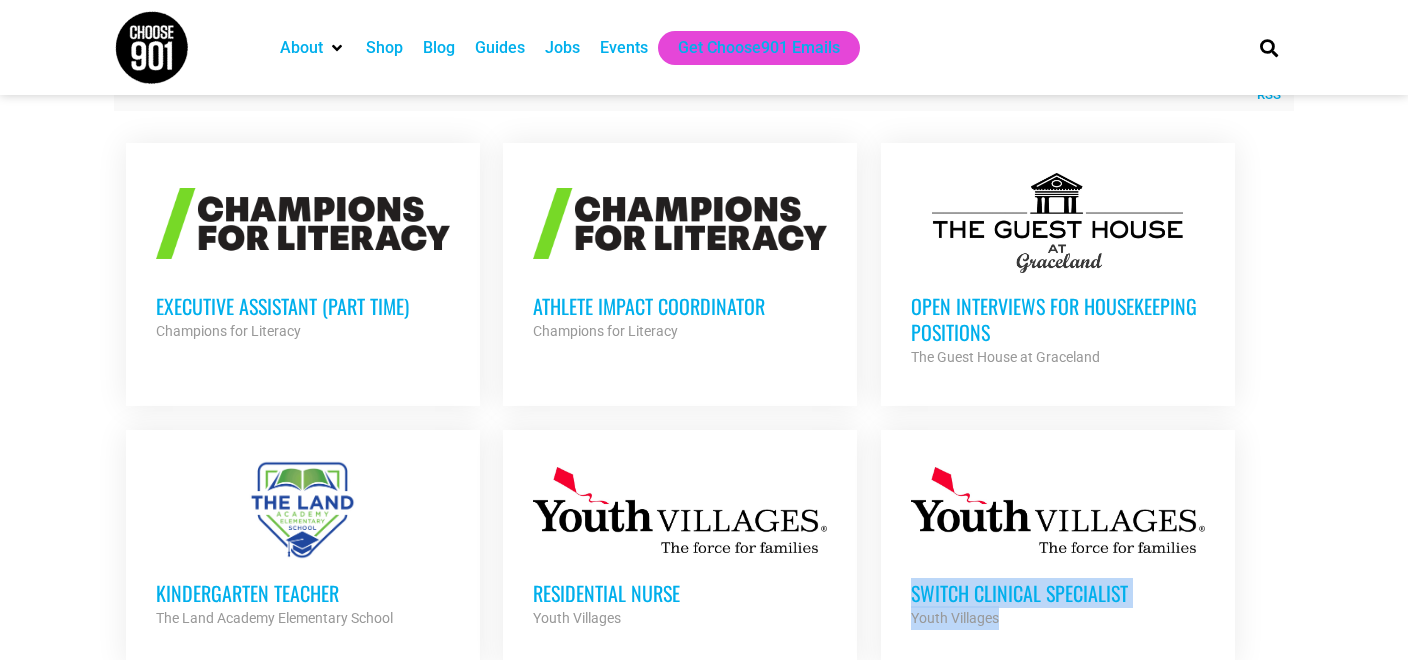 drag, startPoint x: 1259, startPoint y: 544, endPoint x: 1005, endPoint y: 414, distance: 285.3349 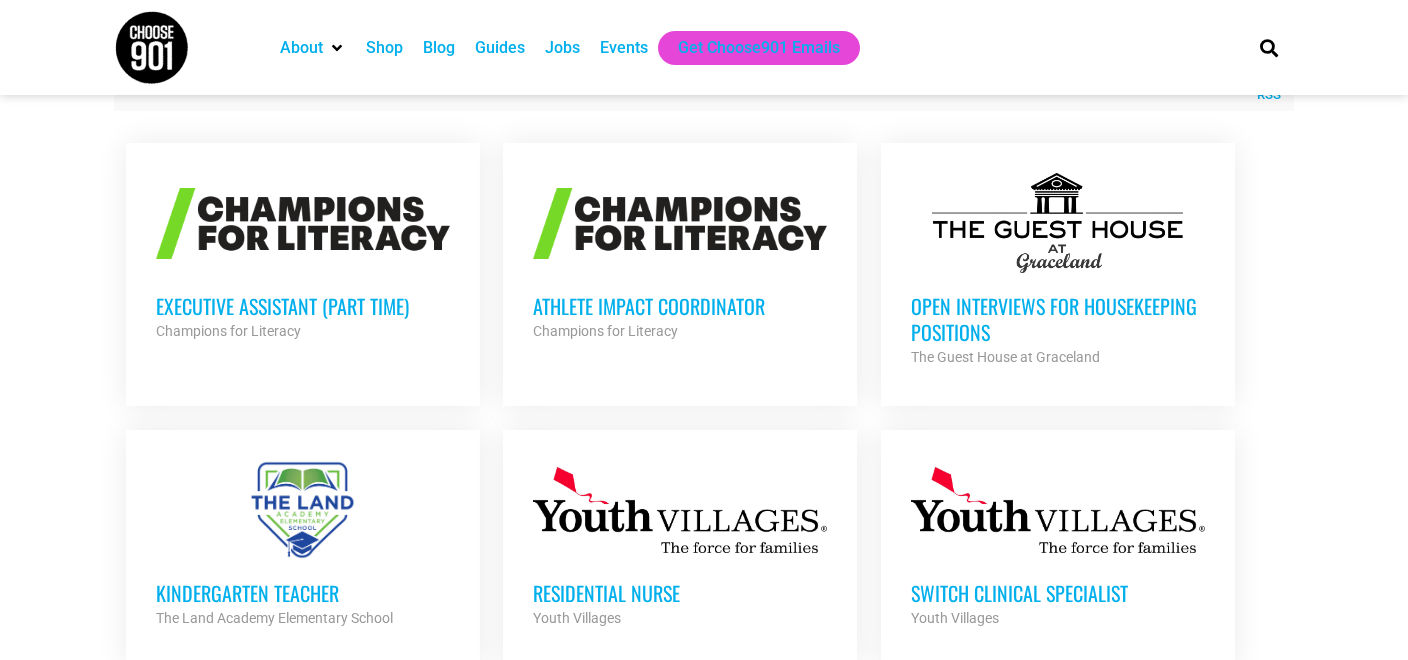 click on "Looking to make career moves in [CITY]?
From tech to teaching, medical and more, [CITY] is thriving with opportunities at some of the most dynamic companies and organizations in the region. The Choose901 Jobs Page is updated daily, so keep an eye out. The perfect opportunity might pop up at any moment!
Want New Job Opportunities like these Delivered Directly to your Inbox?
Subscribe to the Choose901 newsletter!
Keywords
Location
Category
Accounting
Administrative
Communication
Creative
Customer Service
Development
Education
Internship
Legal
Management
Marketing
Medical
Operations
Outdoor Work
Restaurant/Hospitality" at bounding box center [704, 897] 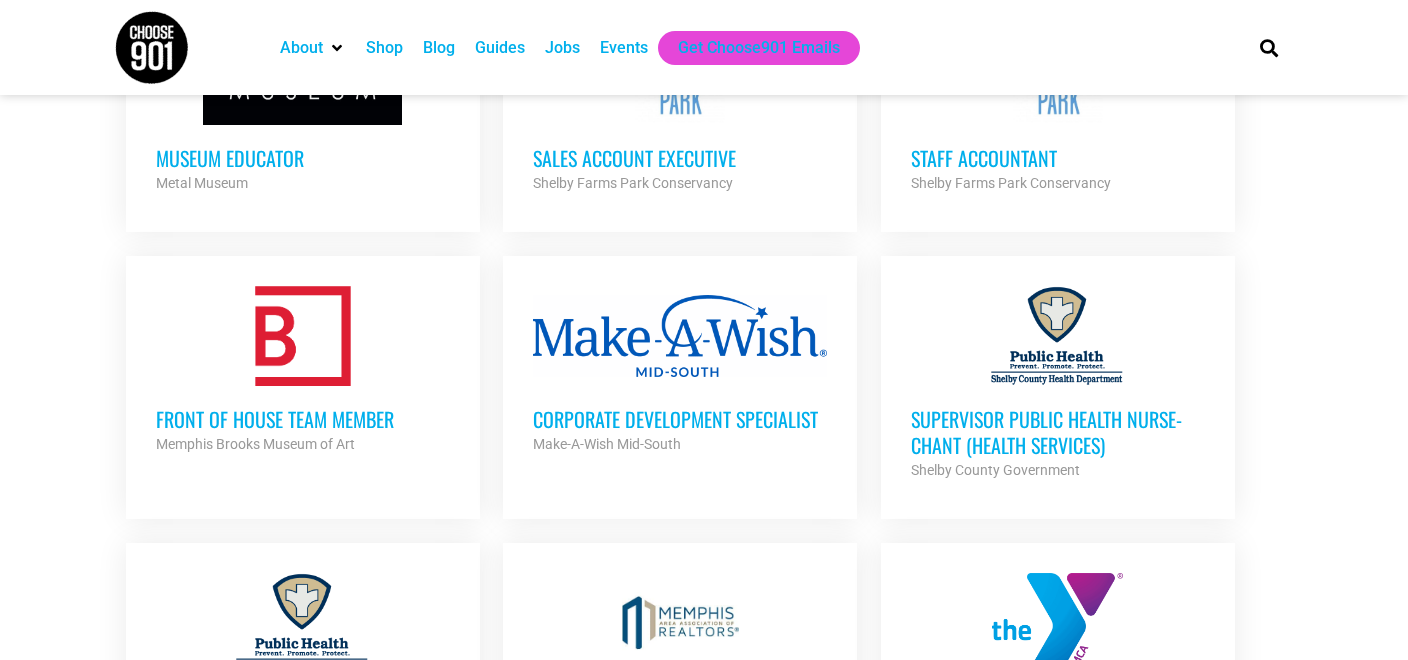 scroll, scrollTop: 1480, scrollLeft: 0, axis: vertical 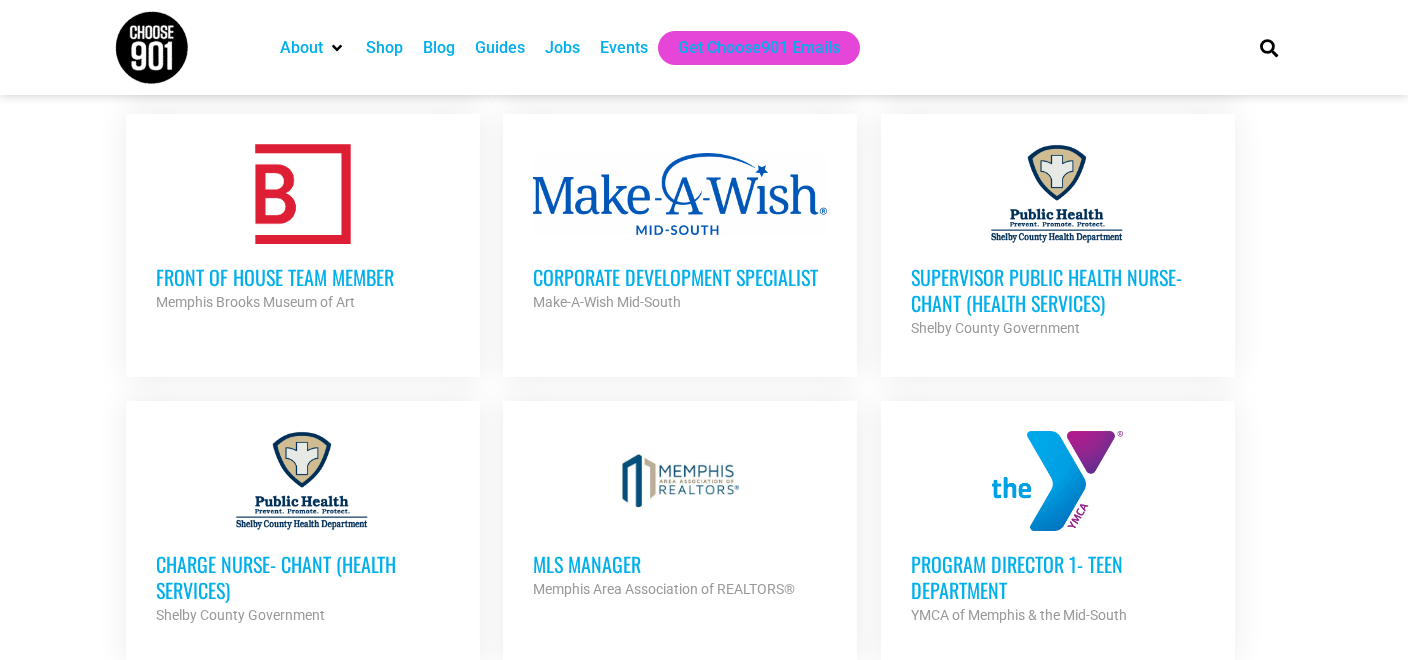 click on "Executive Assistant (Part Time)
Champions for Literacy
Partner Org
Part Time
Athlete Impact Coordinator
Champions for Literacy
Partner Org
Full Time
Open Interviews for Housekeeping Positions
The Guest House at Graceland
Partner Org
Full Time
Kindergarten Teacher
The Land Academy Elementary School
Partner Org
Full Time
Residential Nurse
Youth Villages
Partner Org
Full Time" at bounding box center [704, 258] 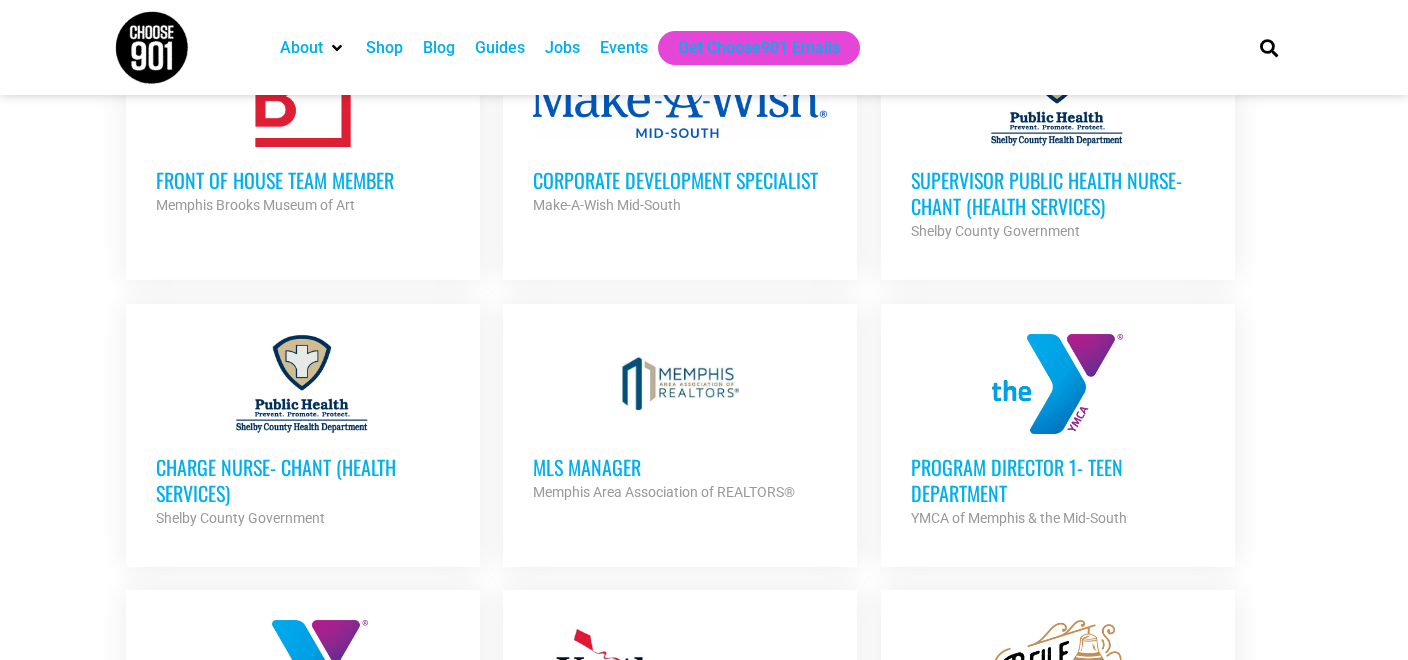 scroll, scrollTop: 1538, scrollLeft: 0, axis: vertical 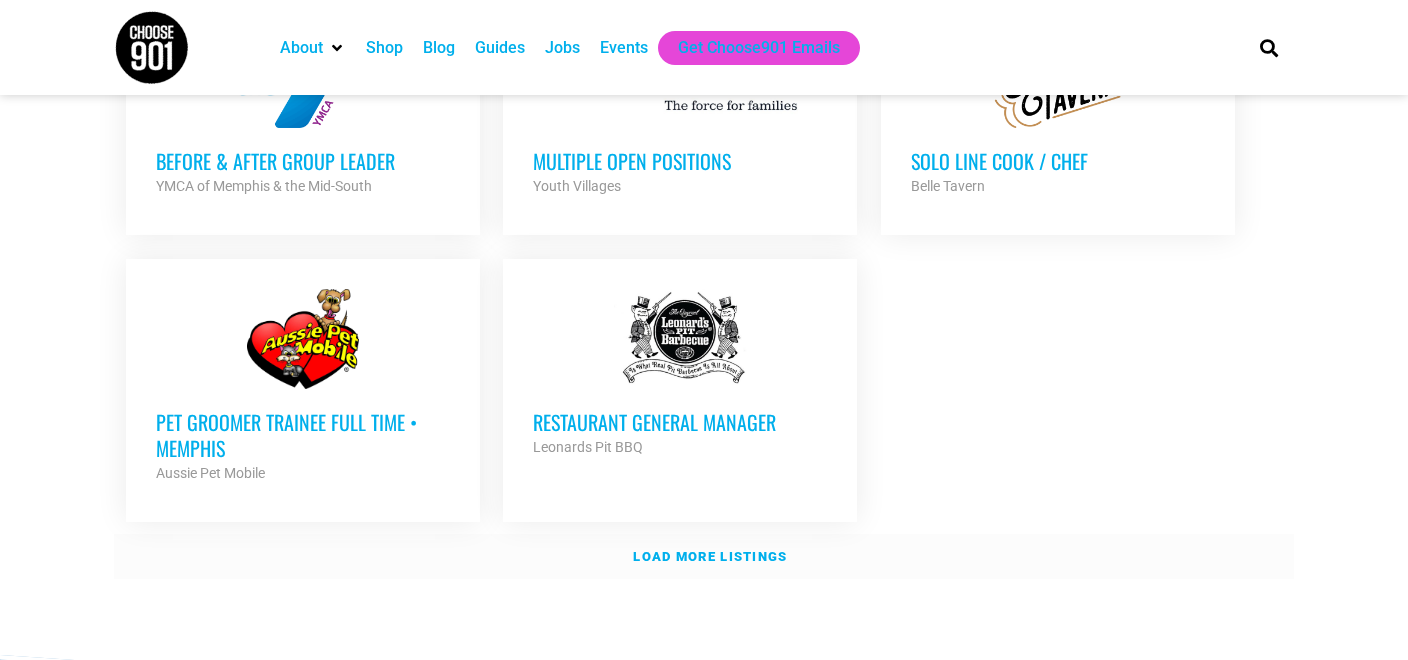 click on "Load more listings" at bounding box center [710, 556] 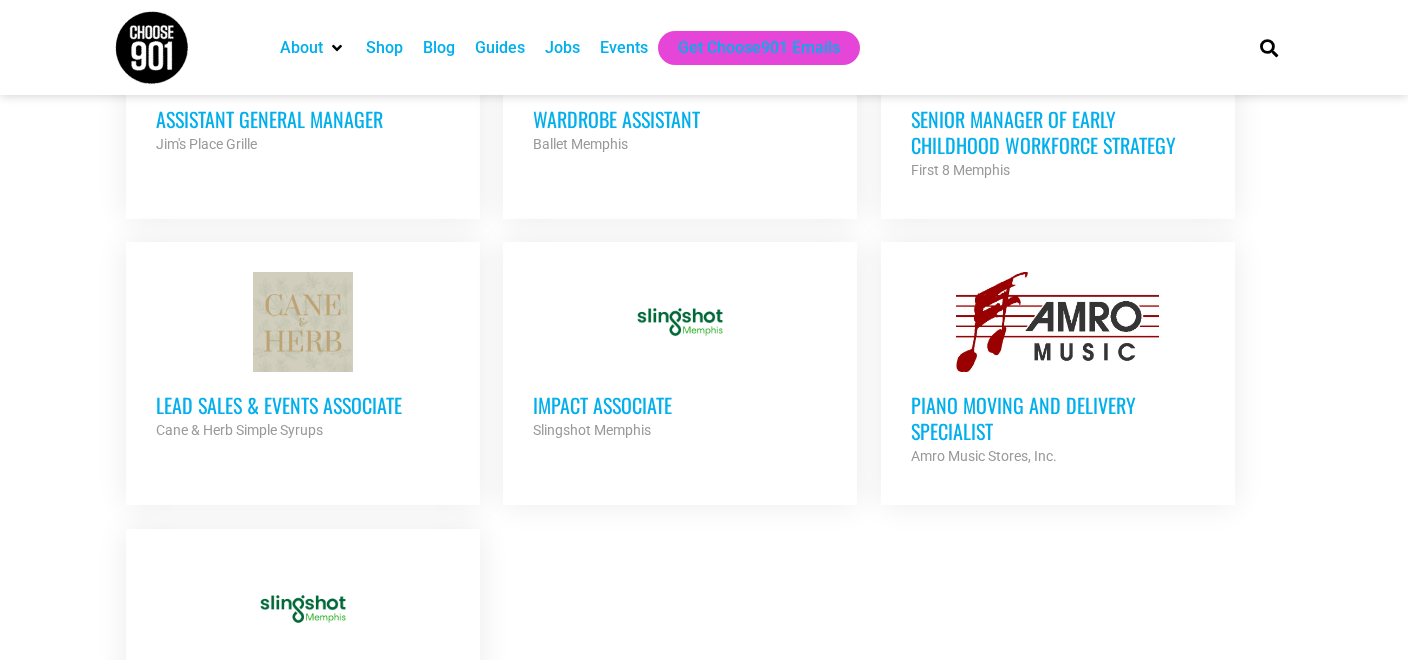 scroll, scrollTop: 4175, scrollLeft: 0, axis: vertical 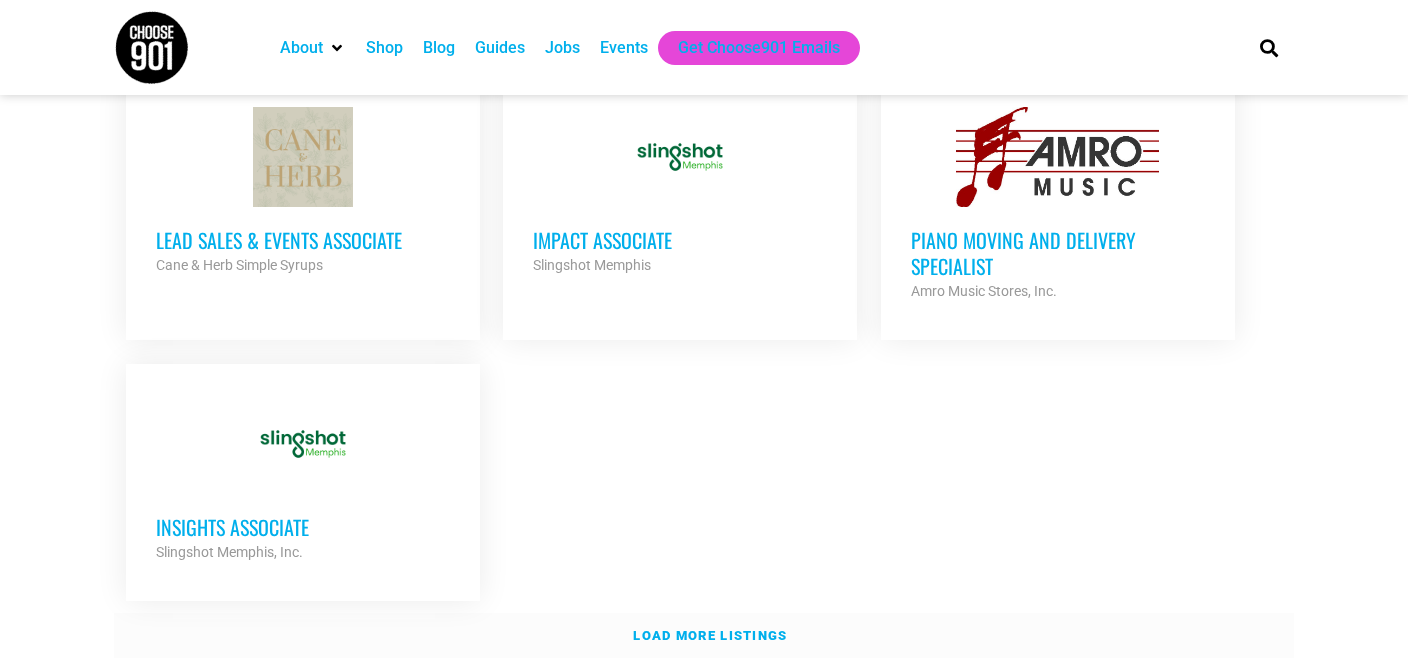 click on "Load more listings" at bounding box center (704, 636) 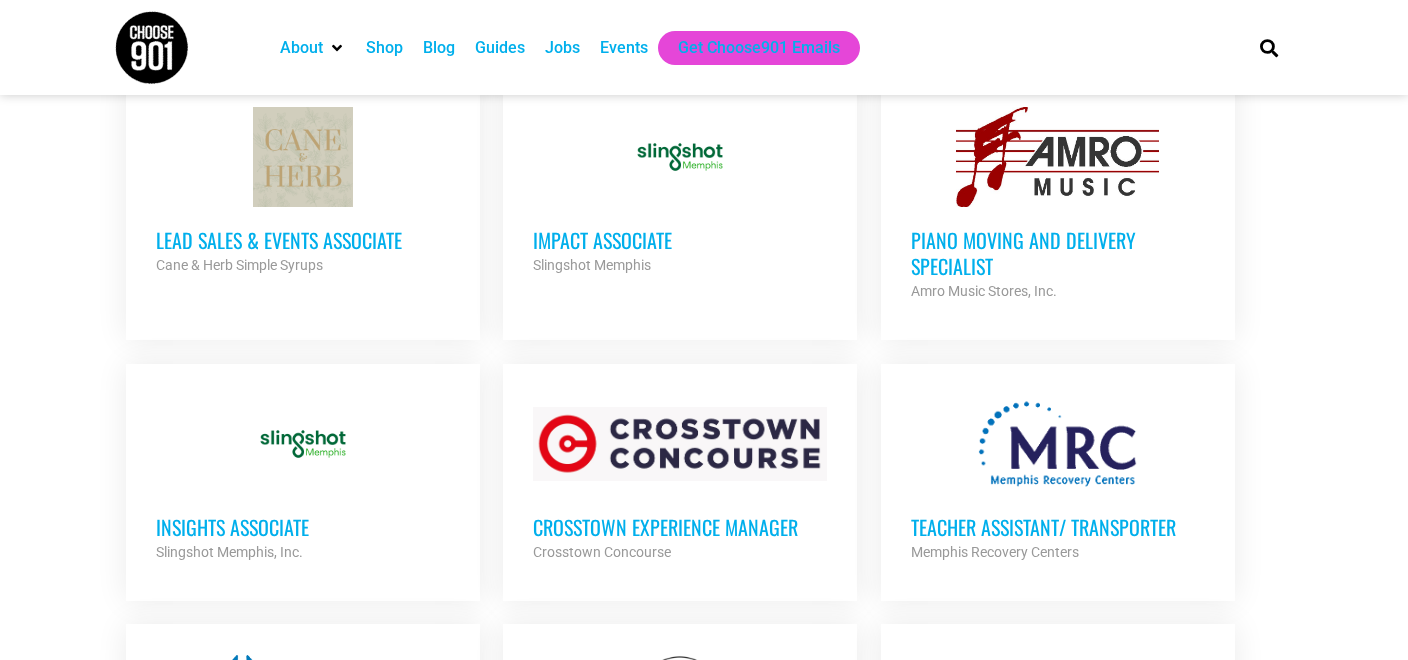 click on "Crosstown Experience Manager" at bounding box center [680, 527] 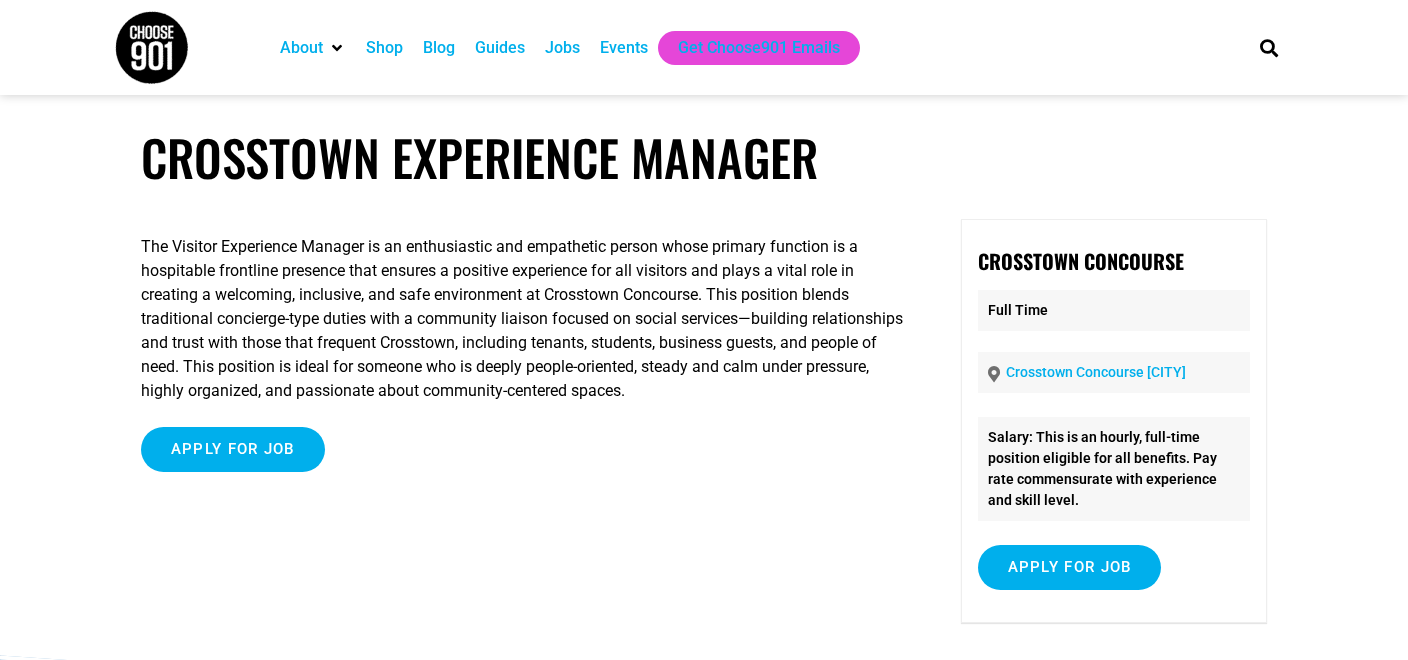 scroll, scrollTop: 0, scrollLeft: 0, axis: both 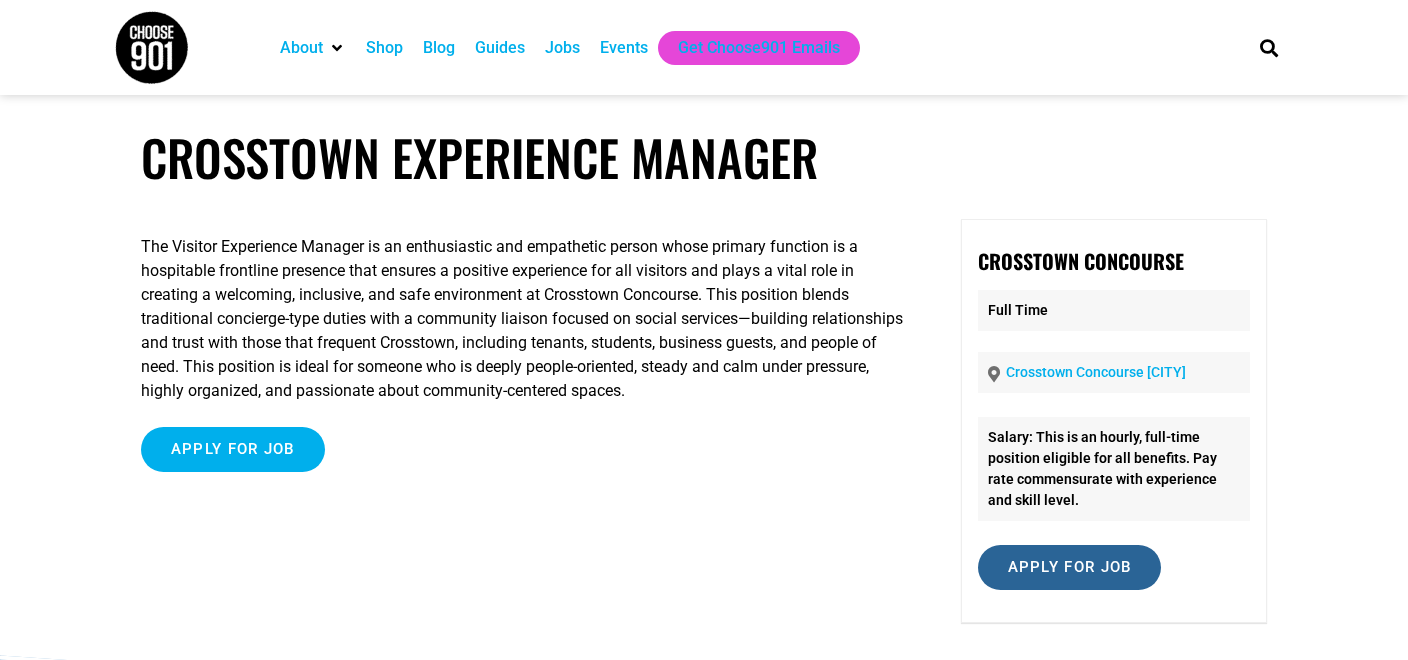 click on "Apply for job" at bounding box center [1070, 567] 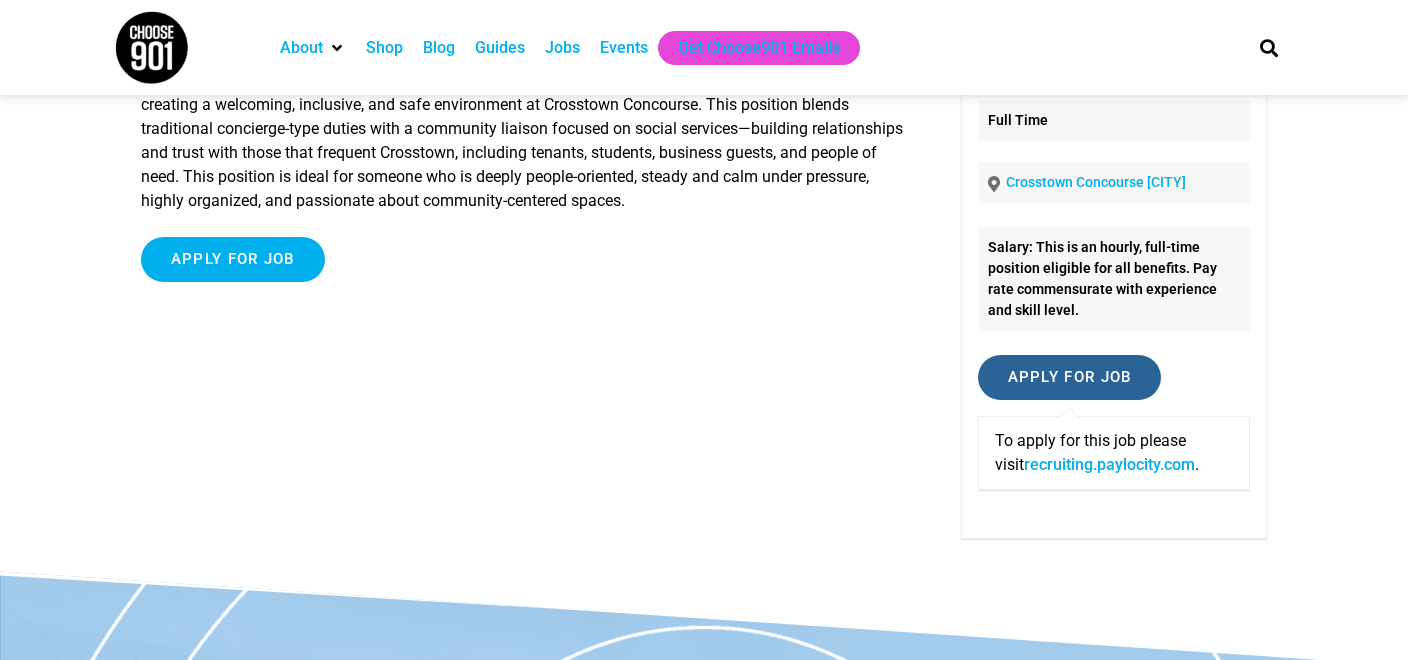 scroll, scrollTop: 186, scrollLeft: 0, axis: vertical 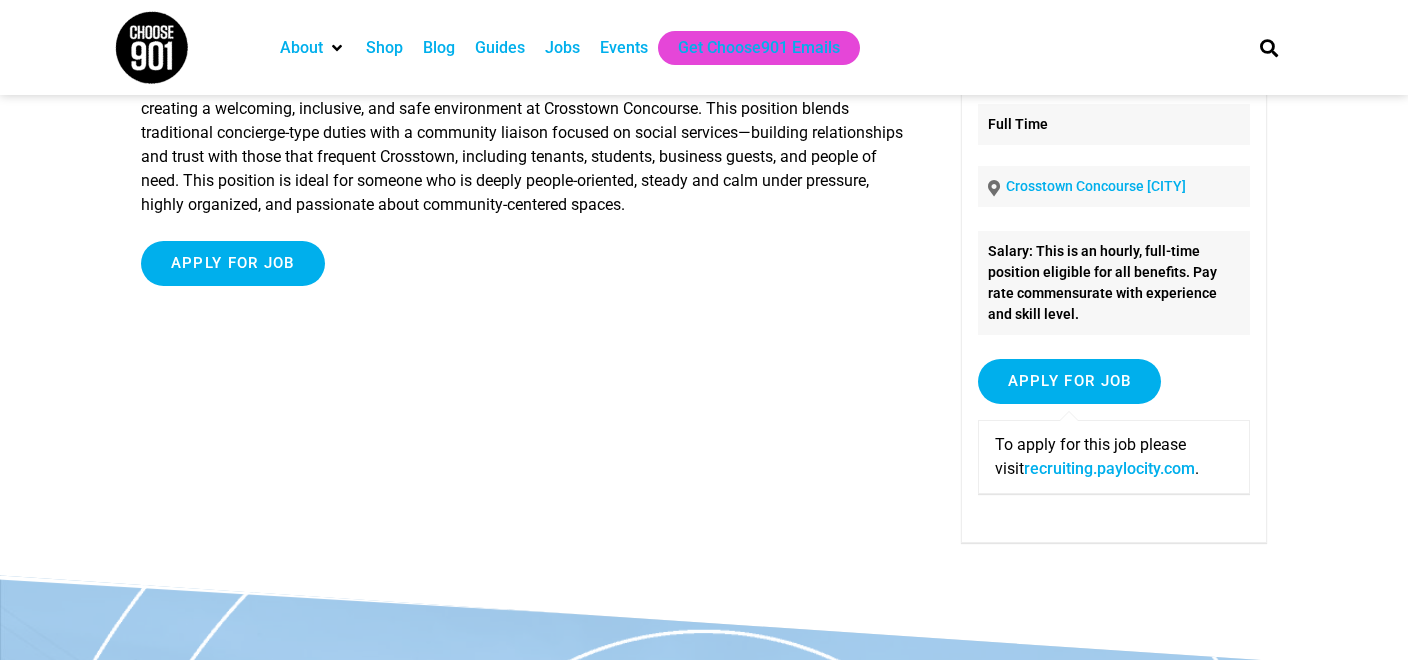 click on "recruiting.paylocity.com" at bounding box center (1109, 468) 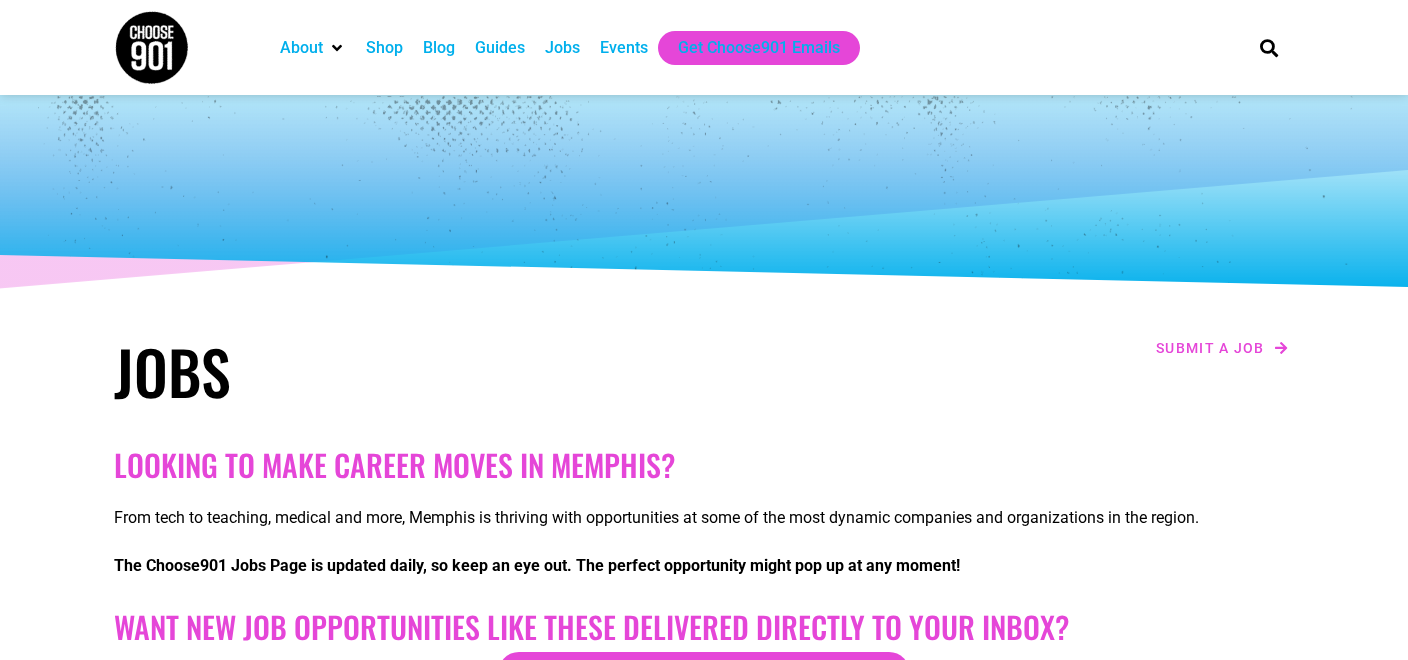 scroll, scrollTop: 4175, scrollLeft: 0, axis: vertical 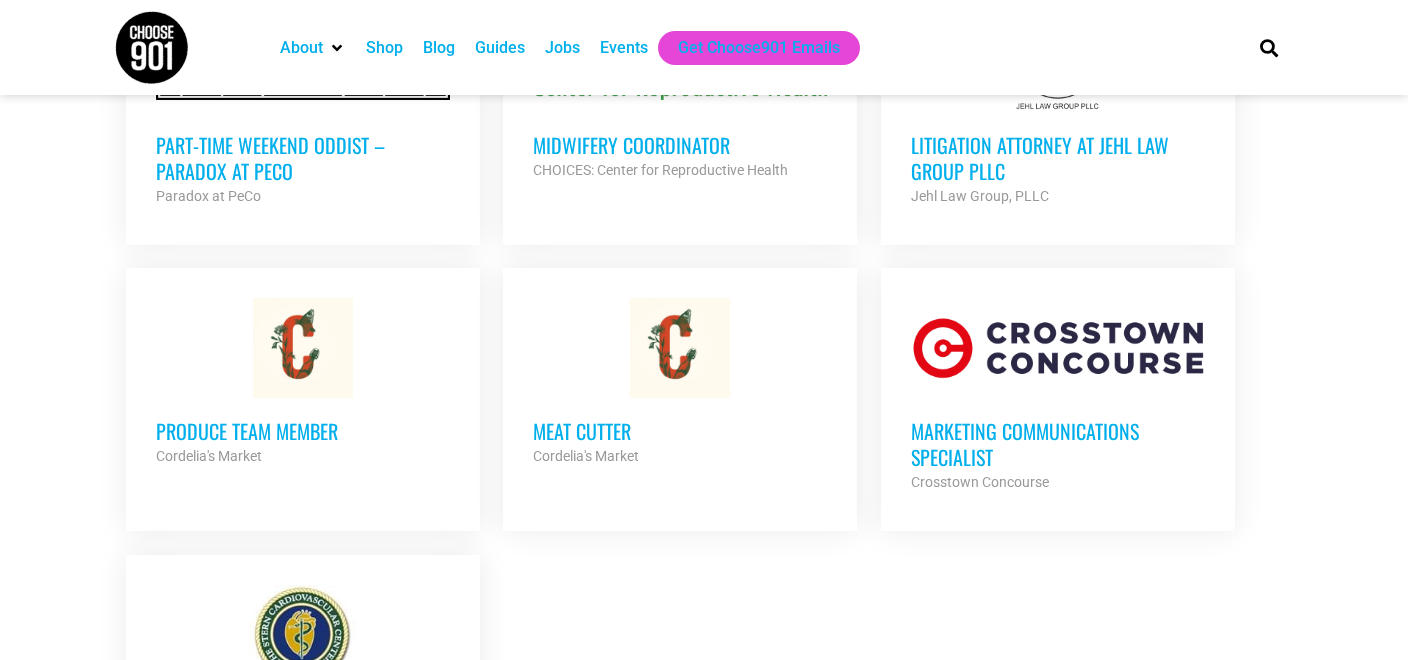 click on "Executive Assistant (Part Time)
Champions for Literacy
Partner Org
Part Time
Athlete Impact Coordinator
Champions for Literacy
Partner Org
Full Time
Open Interviews for Housekeeping Positions
The Guest House at Graceland
Partner Org
Full Time
Kindergarten Teacher
The Land Academy Elementary School
Partner Org
Full Time
Residential Nurse
Youth Villages
Partner Org
Full Time" at bounding box center (704, -1854) 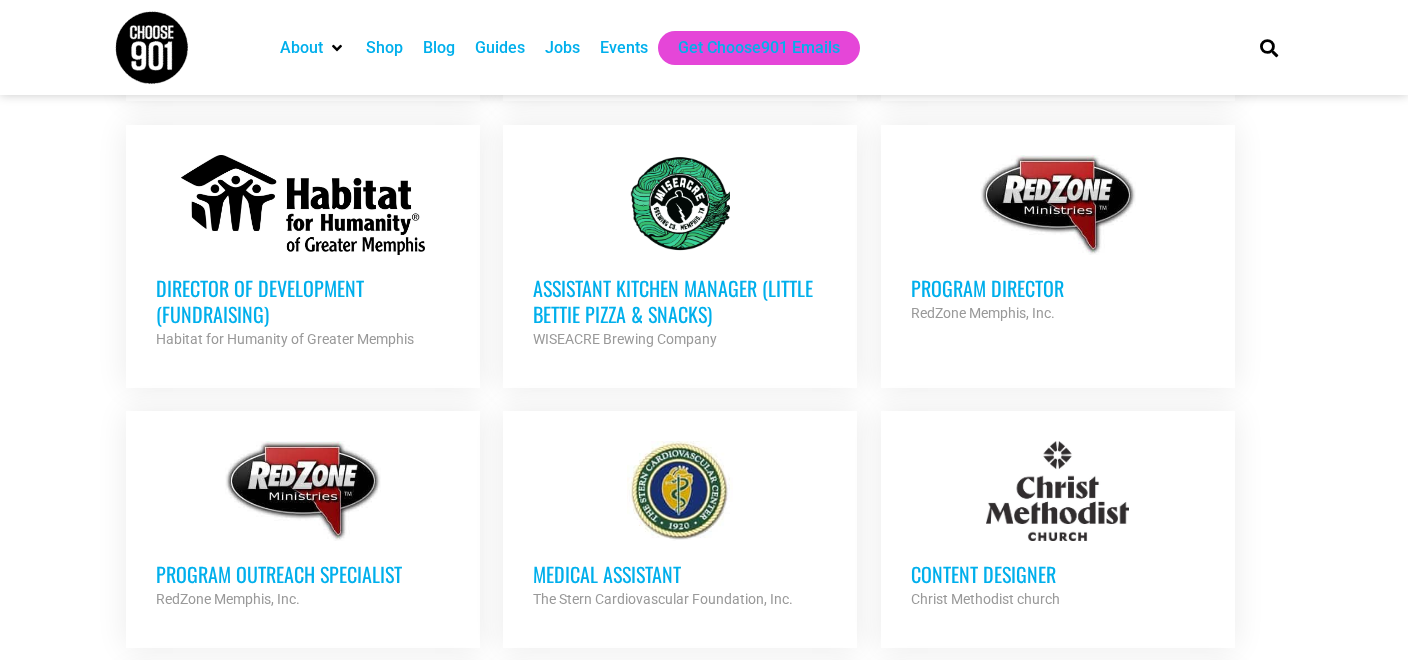 scroll, scrollTop: 3006, scrollLeft: 0, axis: vertical 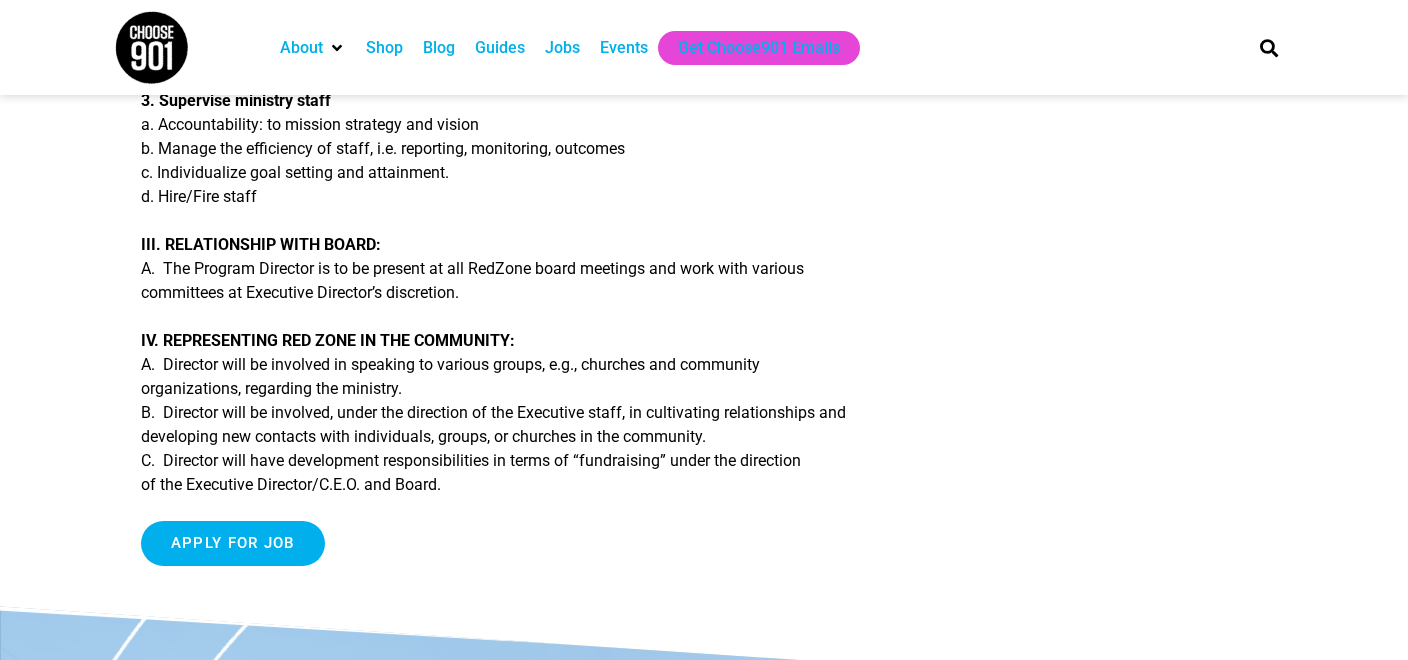 click on "RedZone Ministries
Program Director
Job Description
POSITION DESCRIPTION:
Responsible to Chief Executive Officer and the Board of Directors
POSITION FOCUS:
The Program Director is responsible to RedZone [CITY]’s Executive Director (or designee) to implement the planning, coordination and implementation of RedZone’s program. The person in this position is expected to promote and develop the outreach efforts among urban young people, particularly in Orange Mound. The Director is also responsible to equip, enable, enable, and empower staff that work for Red Zone Ministries.
SPECIFIC TASKS:
I. DIRECT MINISTRY:
A. To manage and facilitate a regular club.
B. To facilitate a weekly bible study or discipleship group.
C. Internationalize wholistic efforts in a specified community.
D. Network with churches, para-church & other entities.
II. LEADERSHIP DEVELOPMENT:
A. Network with potential partners
1. Recruit and nurture donors and potential donors
b. seminars/public speaking." at bounding box center [522, -9] 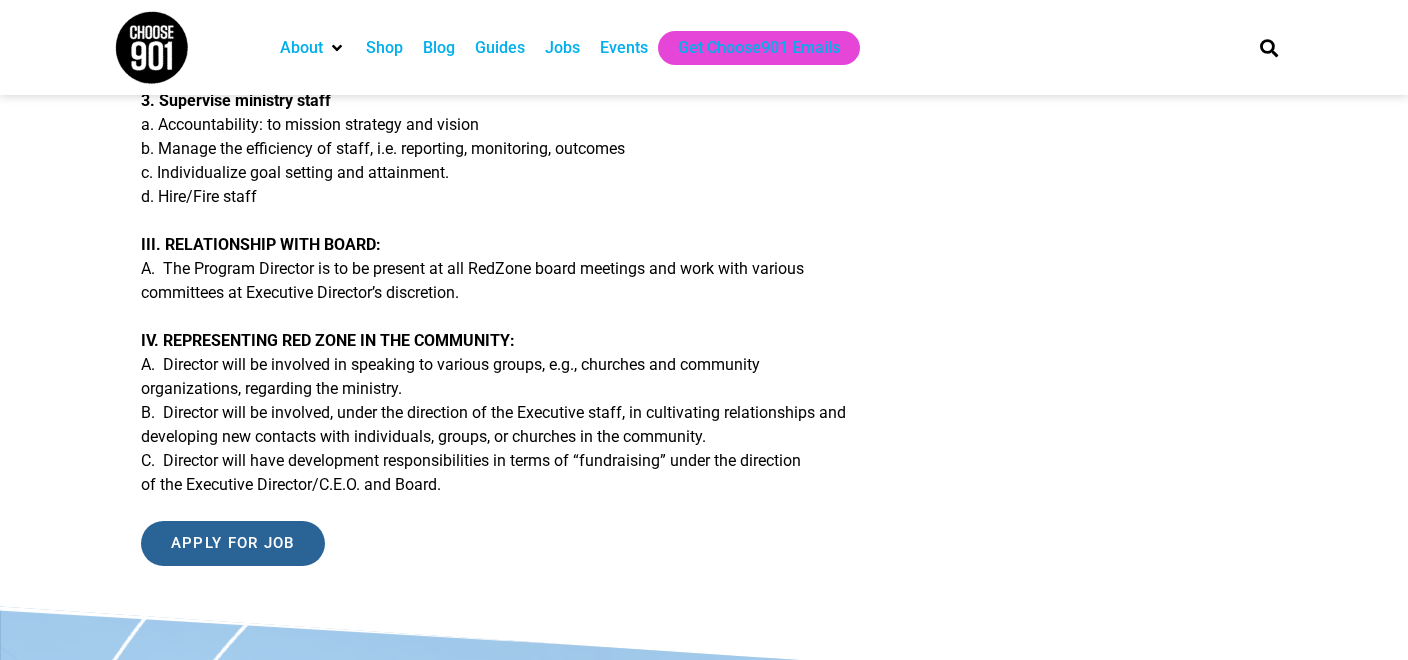 click on "Apply for job" at bounding box center [233, 543] 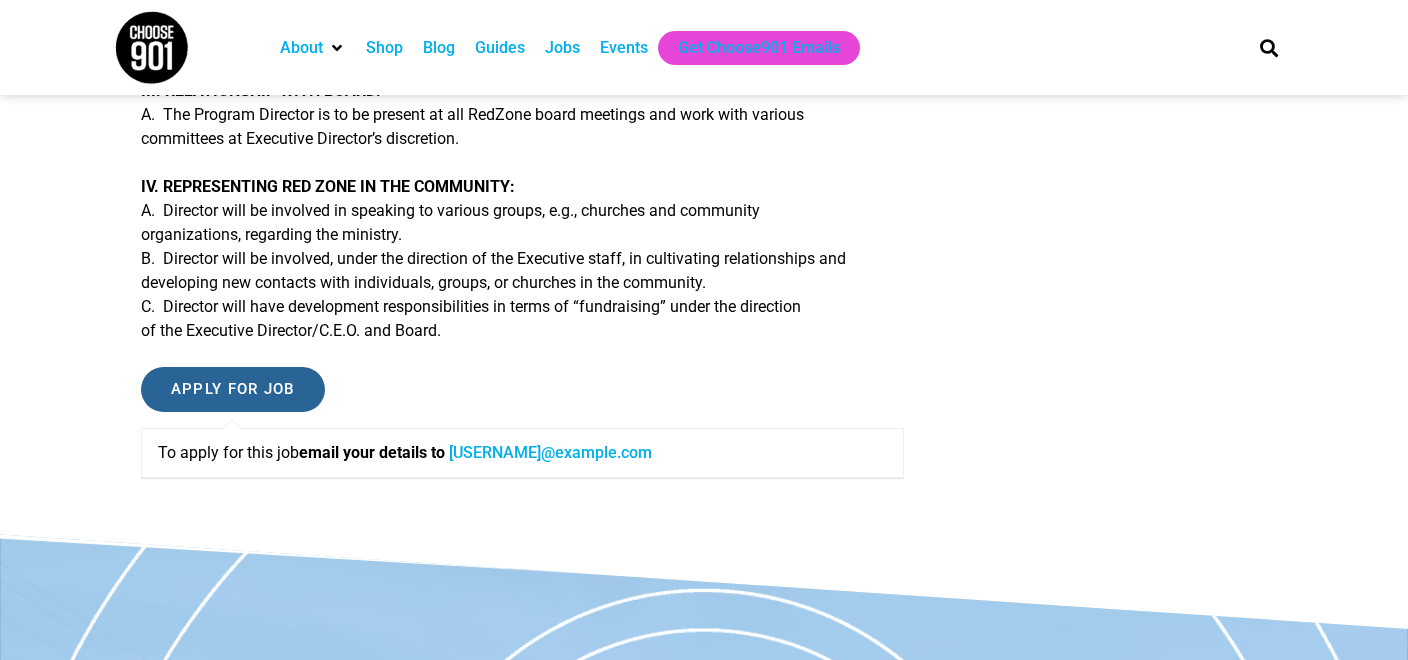 scroll, scrollTop: 971, scrollLeft: 0, axis: vertical 